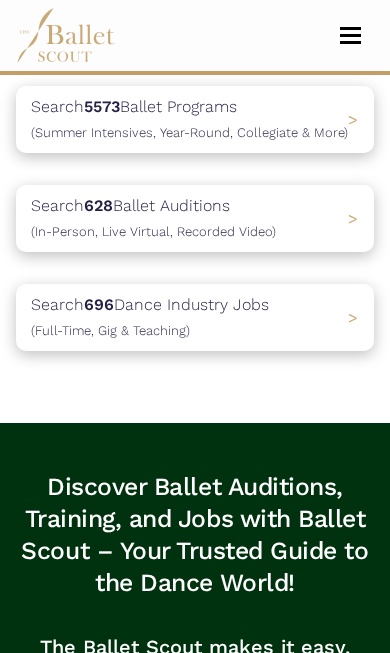 scroll, scrollTop: 529, scrollLeft: 0, axis: vertical 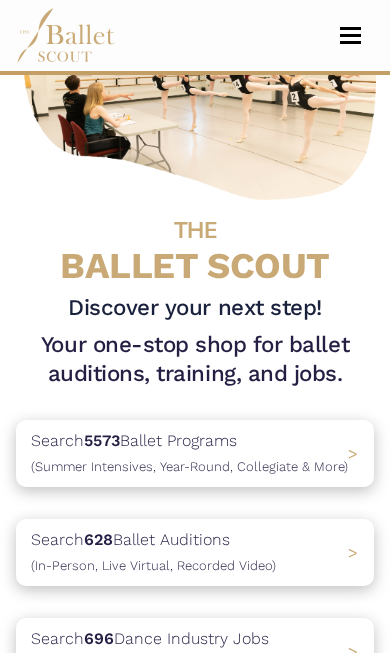 click at bounding box center (350, 35) 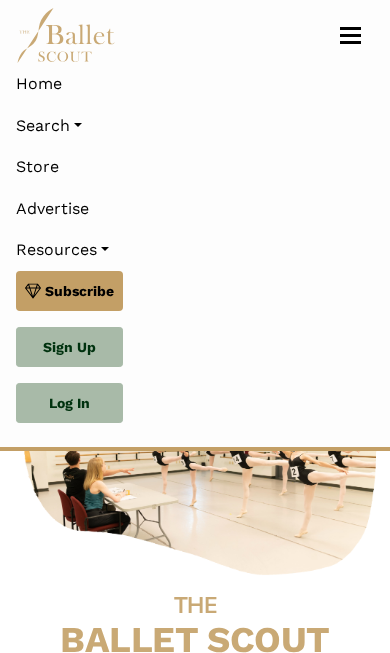 click on "Log In" at bounding box center (69, 403) 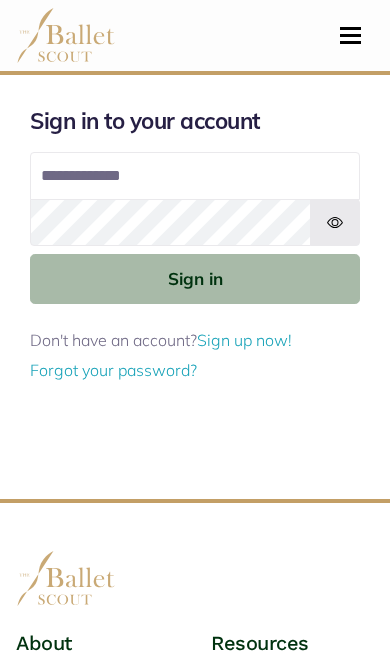 scroll, scrollTop: 0, scrollLeft: 0, axis: both 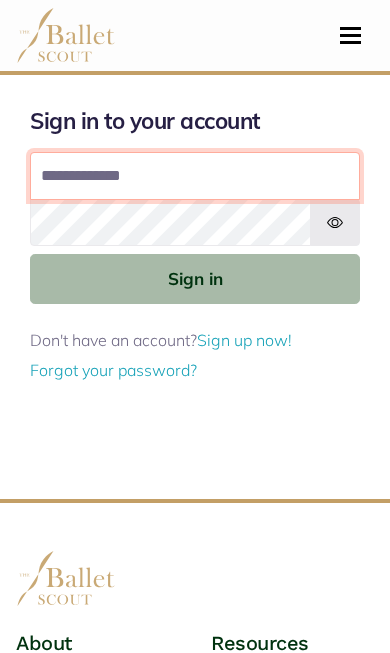 type on "**********" 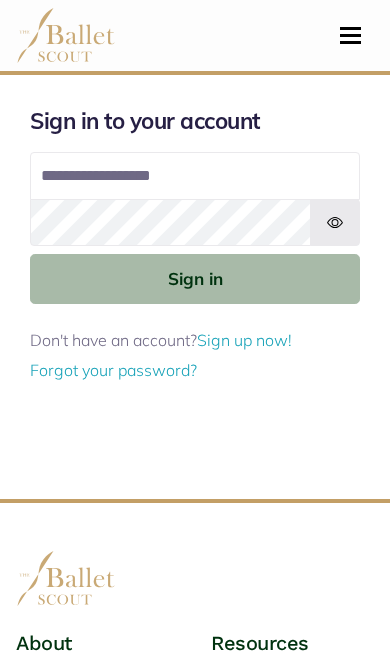 click on "Sign in" at bounding box center [195, 278] 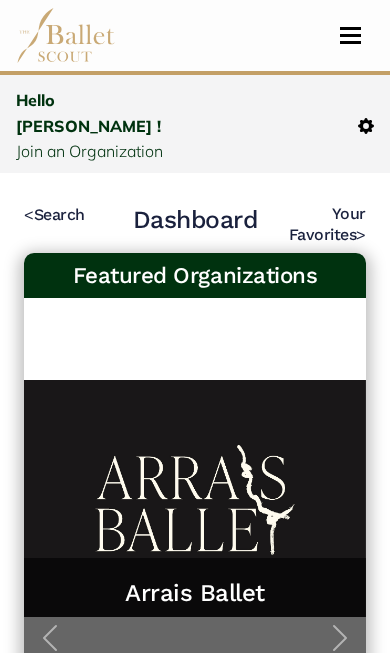 scroll, scrollTop: 0, scrollLeft: 0, axis: both 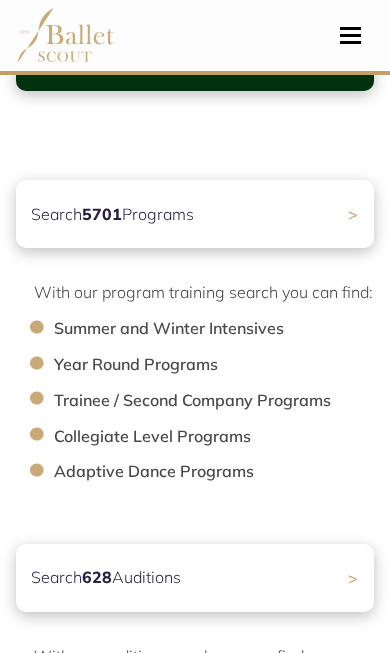 click on "Collegiate Level Programs" at bounding box center [224, 437] 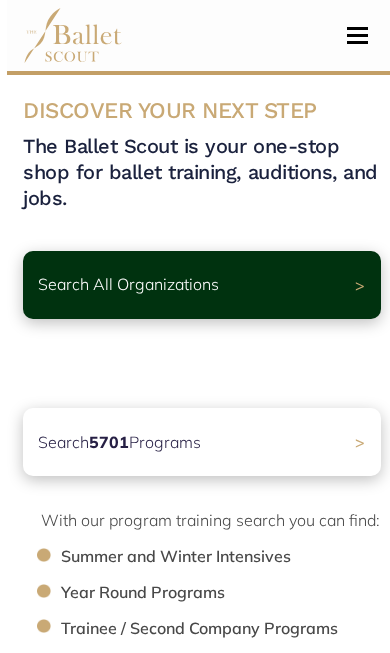 scroll, scrollTop: 0, scrollLeft: 0, axis: both 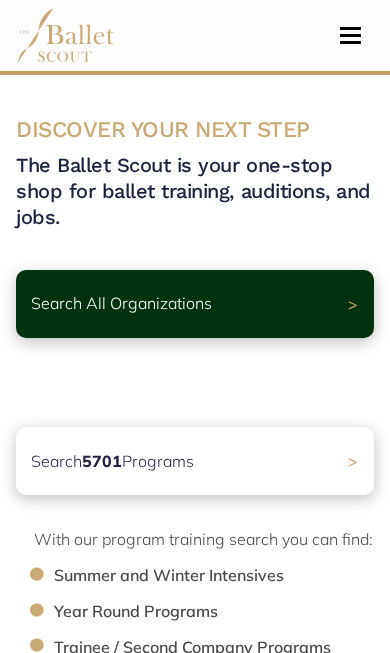 click on "Search All Organizations   >" at bounding box center [195, 304] 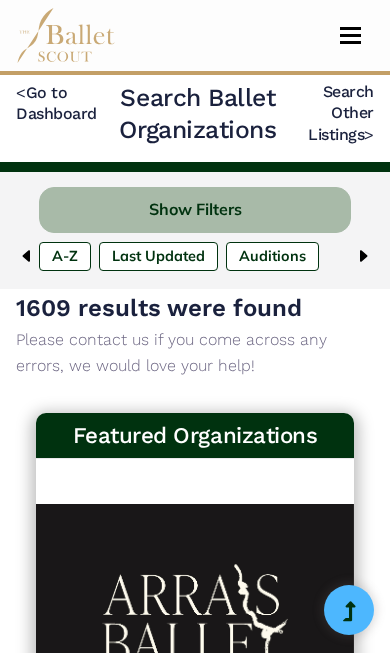 scroll, scrollTop: 0, scrollLeft: 0, axis: both 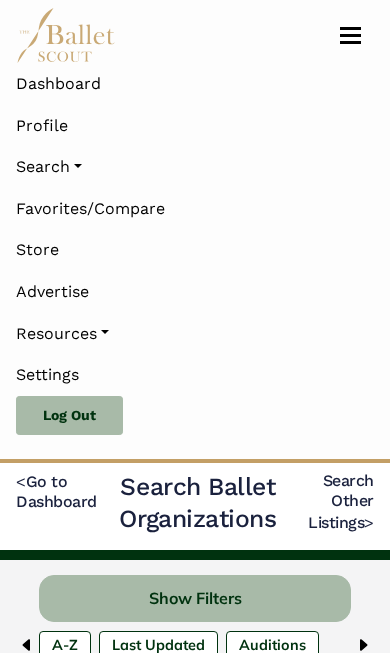 click on "Search" at bounding box center [195, 167] 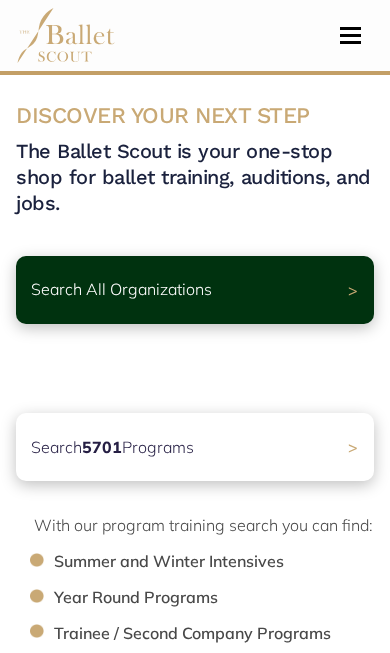 scroll, scrollTop: 0, scrollLeft: 0, axis: both 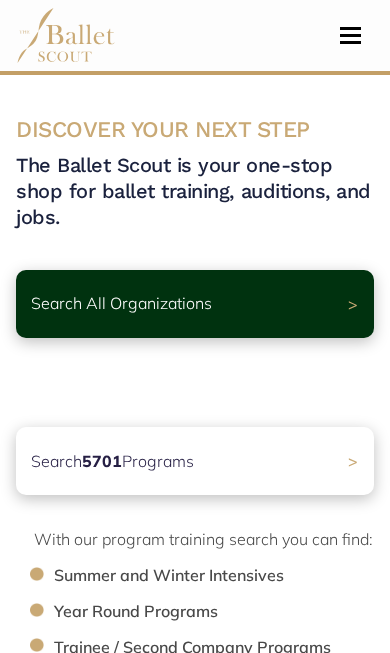 click on "Search All Organizations   >" at bounding box center [195, 304] 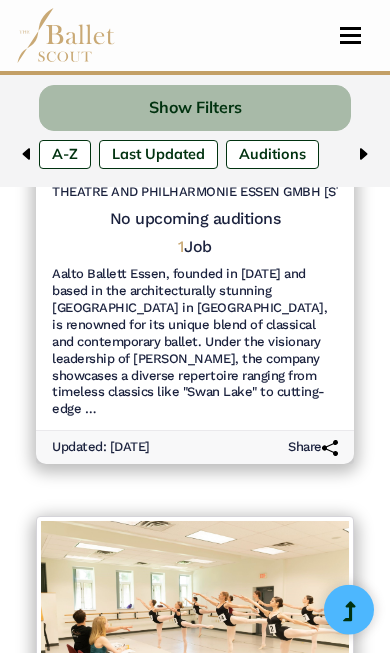 scroll, scrollTop: 2472, scrollLeft: 0, axis: vertical 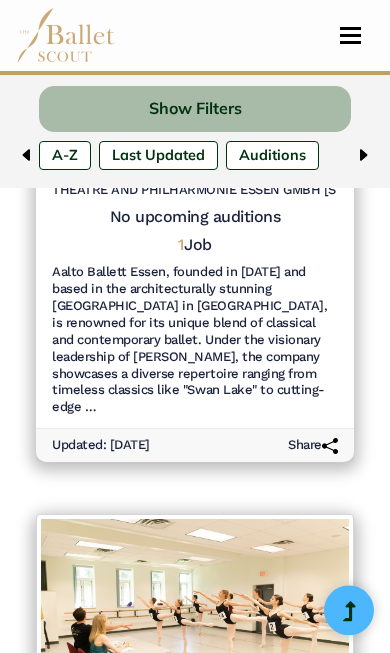 click on "Show Filters" at bounding box center [195, 108] 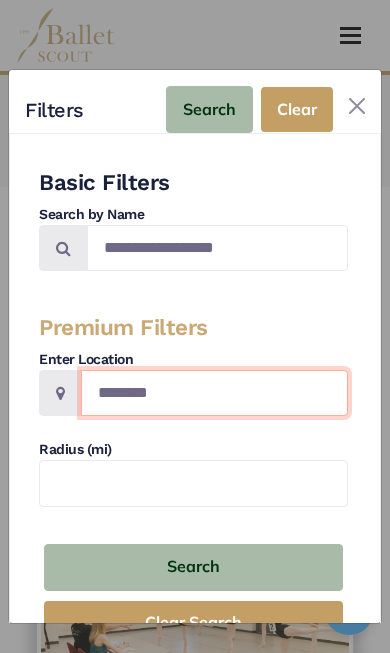 click at bounding box center (214, 393) 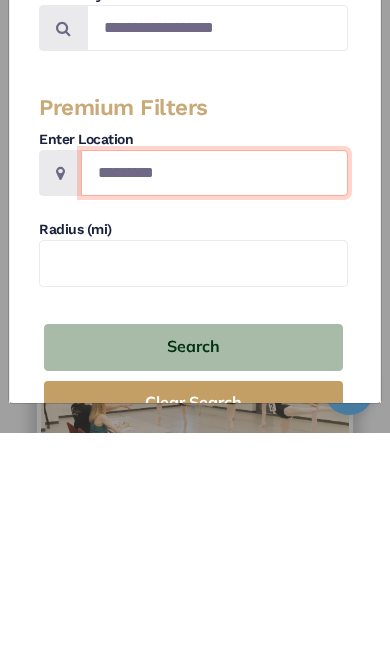 type on "********" 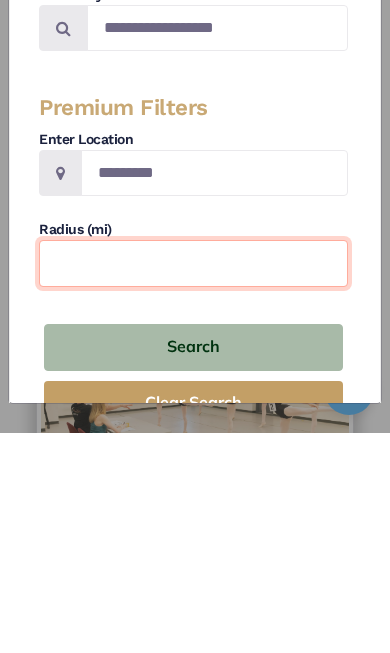 click at bounding box center [193, 483] 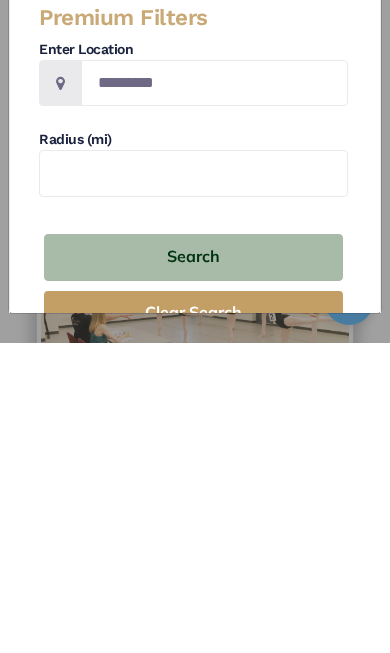 scroll, scrollTop: 2782, scrollLeft: 0, axis: vertical 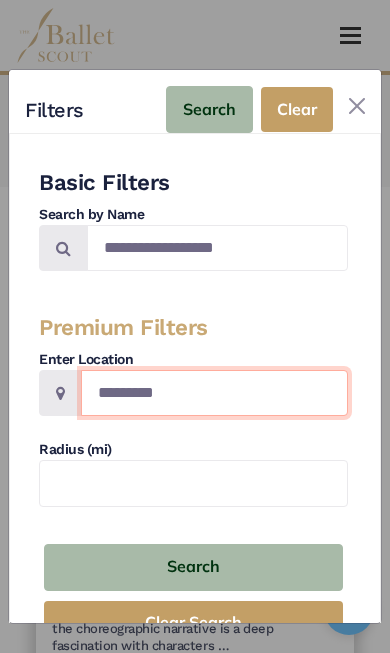 click on "********" at bounding box center (214, 393) 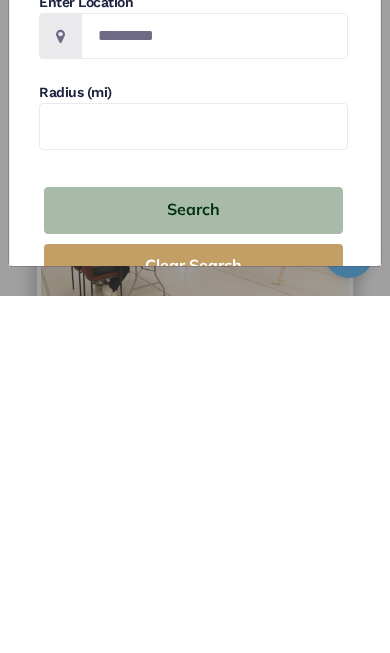 scroll, scrollTop: 1938, scrollLeft: 0, axis: vertical 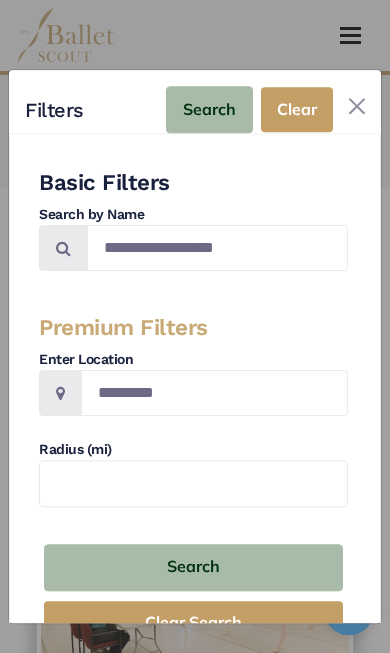 click on "Clear" at bounding box center (297, 109) 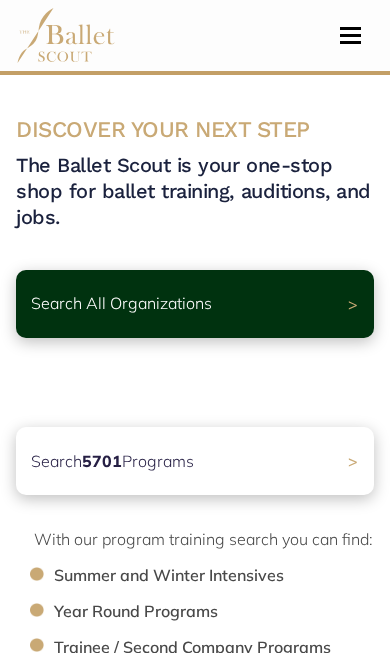scroll, scrollTop: 0, scrollLeft: 0, axis: both 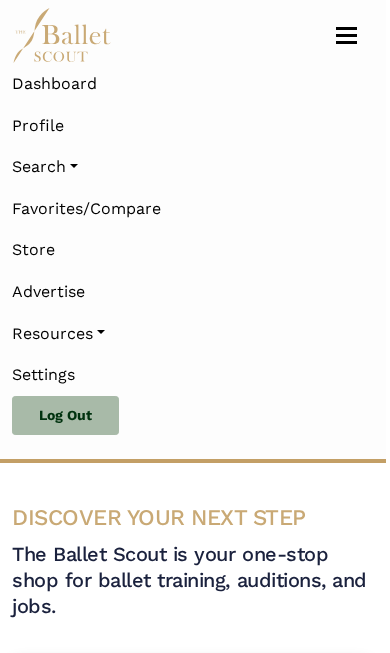 click on "Resources" at bounding box center (191, 334) 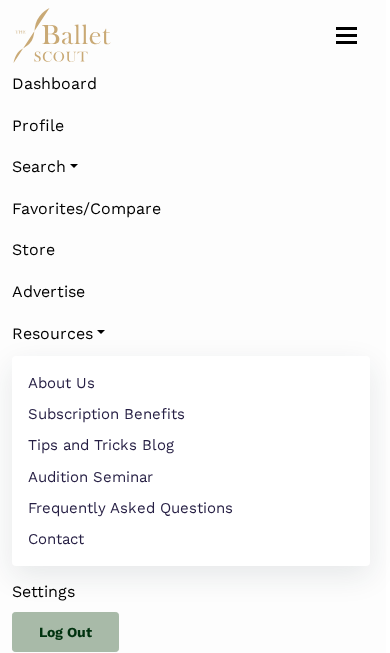click on "Profile" at bounding box center [38, 126] 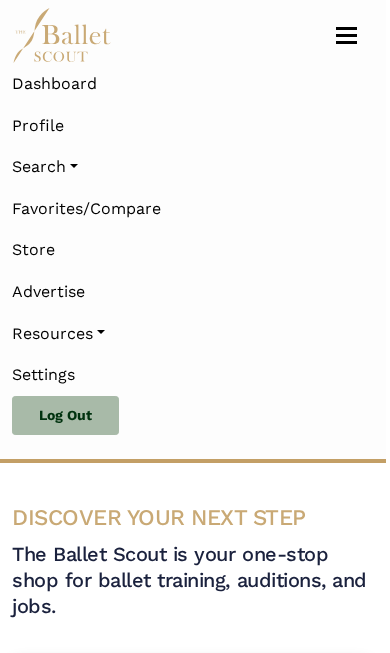 click on "Dashboard" at bounding box center [191, 84] 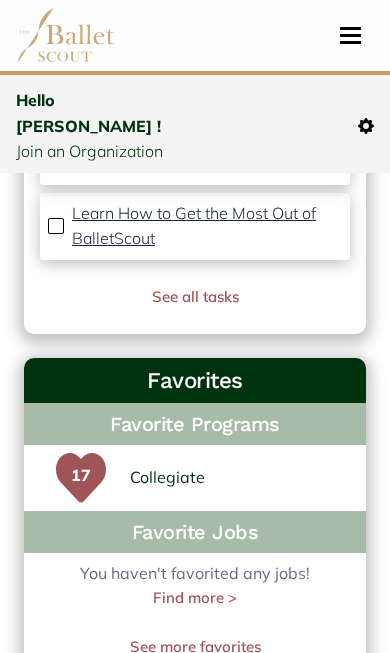 scroll, scrollTop: 883, scrollLeft: 0, axis: vertical 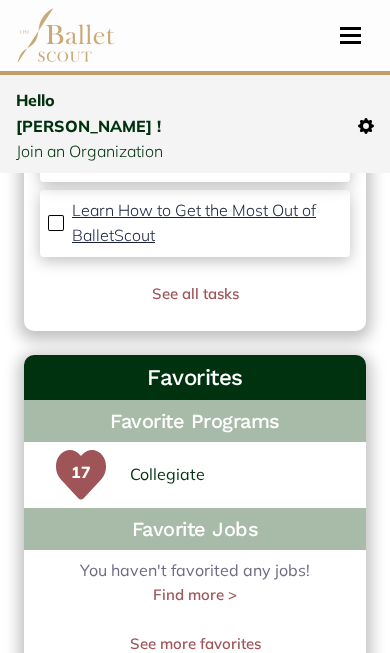 click on "Collegiate" at bounding box center (167, 475) 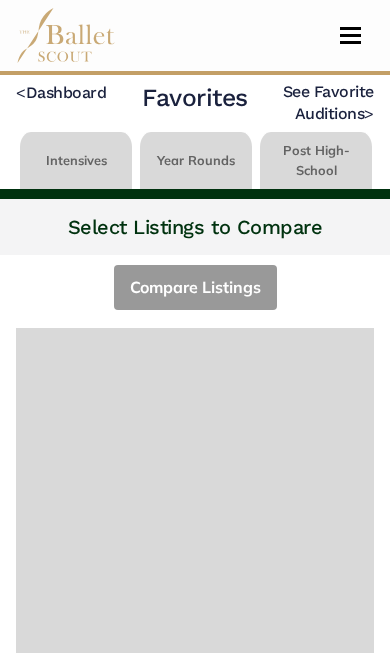 scroll, scrollTop: 0, scrollLeft: 0, axis: both 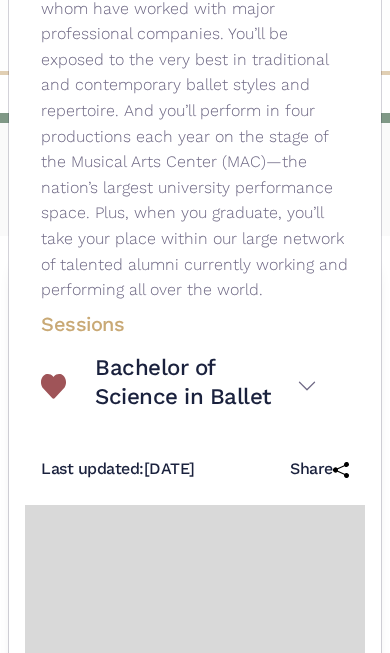 click on "Bachelor of Science in Ballet" at bounding box center (206, 386) 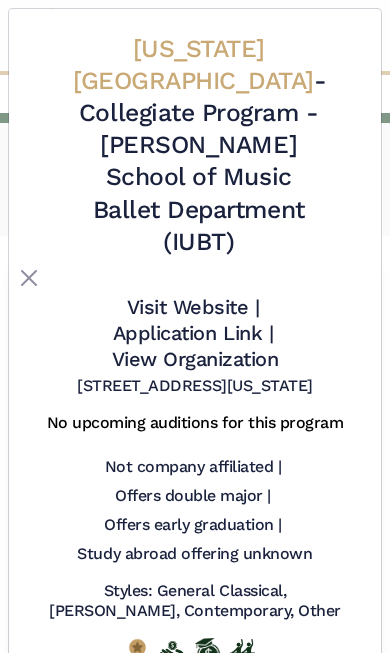 scroll, scrollTop: 0, scrollLeft: 0, axis: both 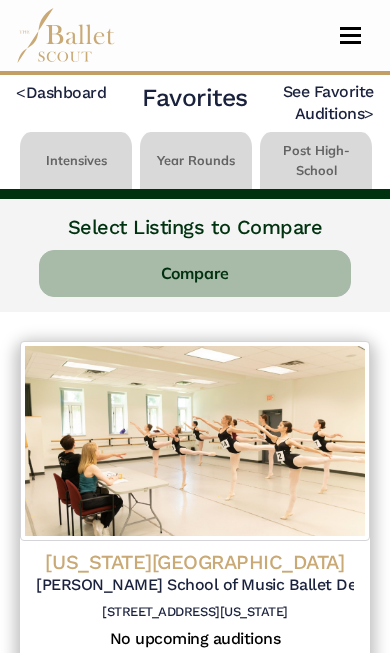 click on "Compare" at bounding box center [195, 273] 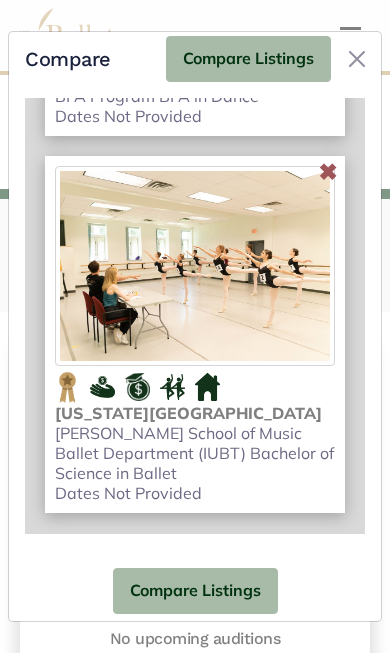 scroll, scrollTop: 1170, scrollLeft: 0, axis: vertical 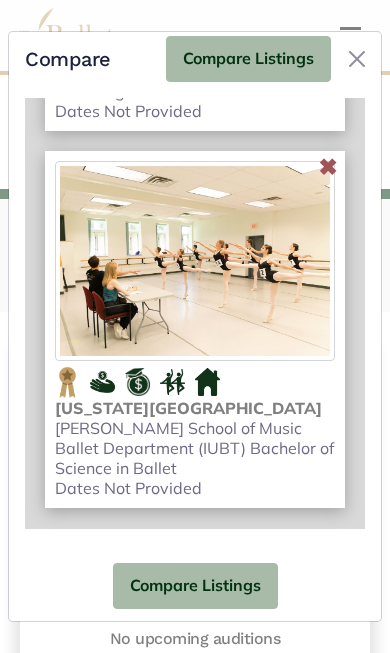 click on "Compare Listings" at bounding box center (195, -247) 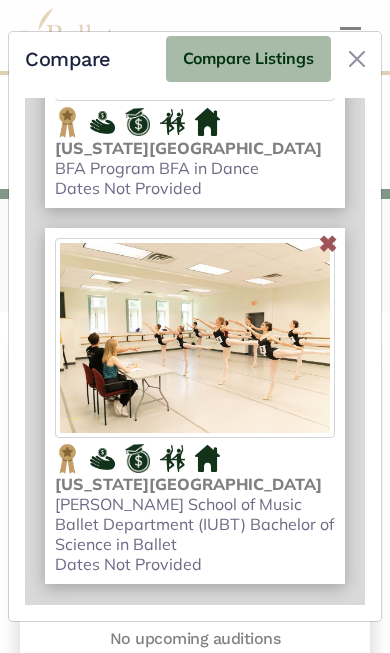 scroll, scrollTop: 1927, scrollLeft: 0, axis: vertical 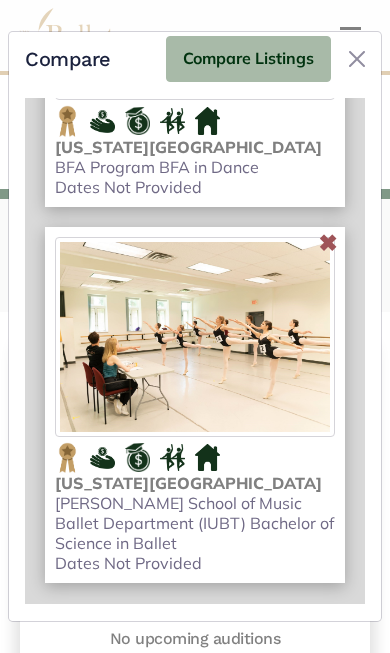 click at bounding box center [357, 59] 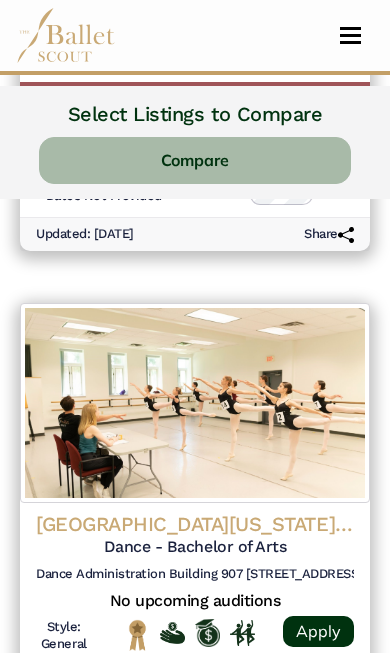 scroll, scrollTop: 1970, scrollLeft: 0, axis: vertical 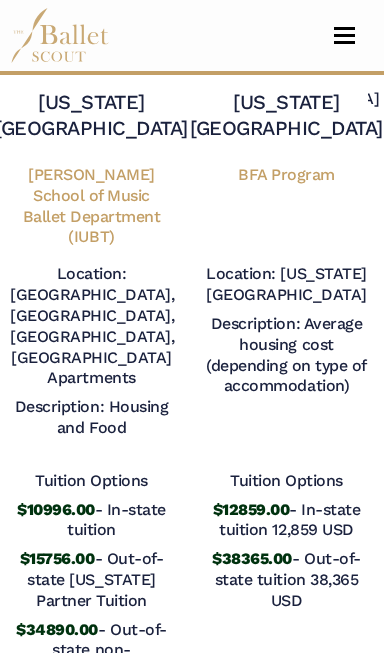 click on "$15756.00" at bounding box center [57, 558] 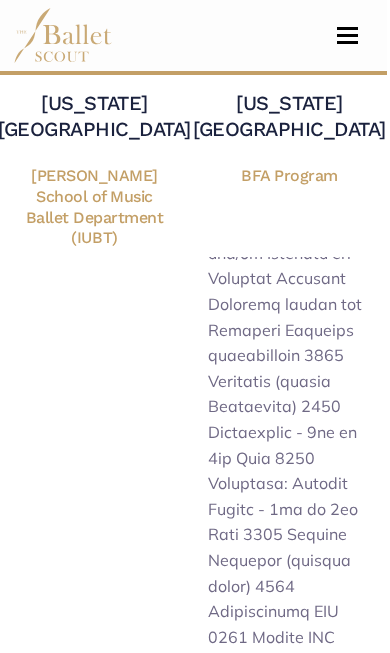 scroll, scrollTop: 8286, scrollLeft: 3, axis: both 